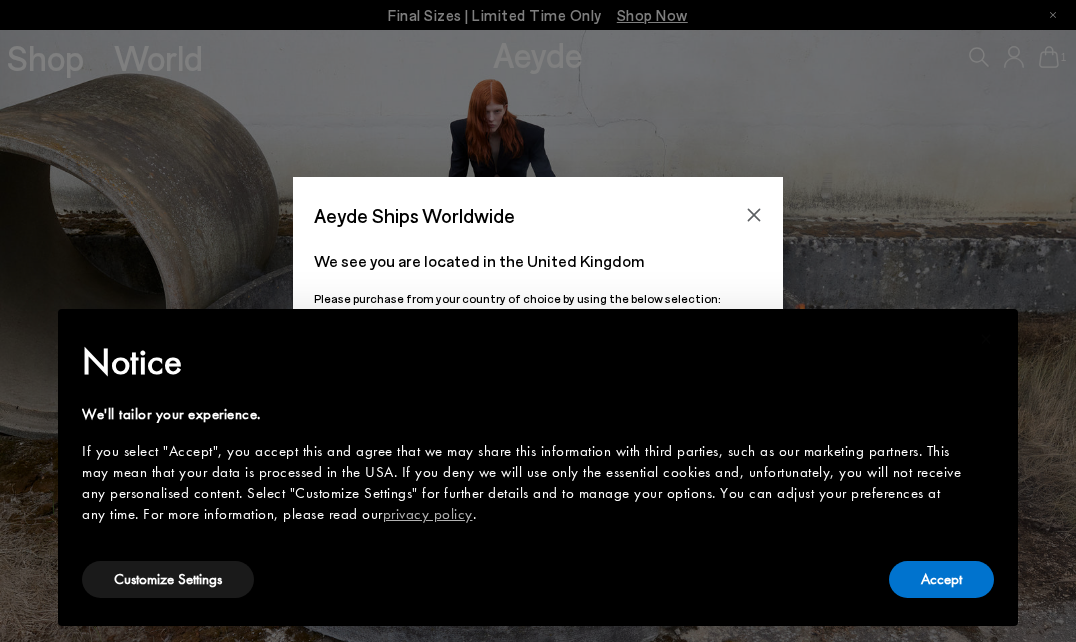 scroll, scrollTop: 0, scrollLeft: 0, axis: both 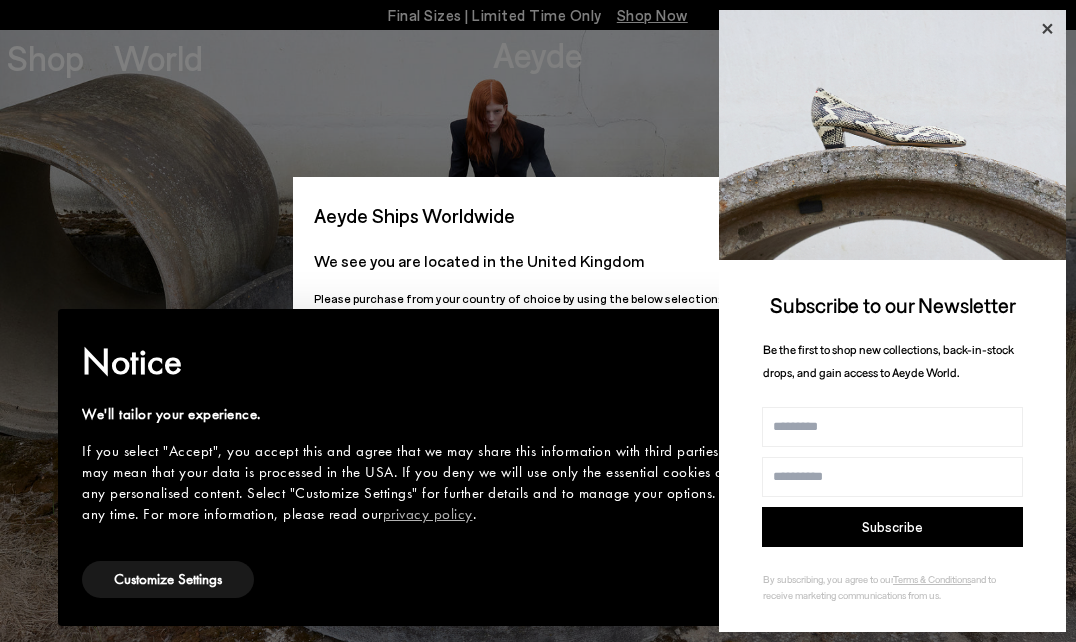 click 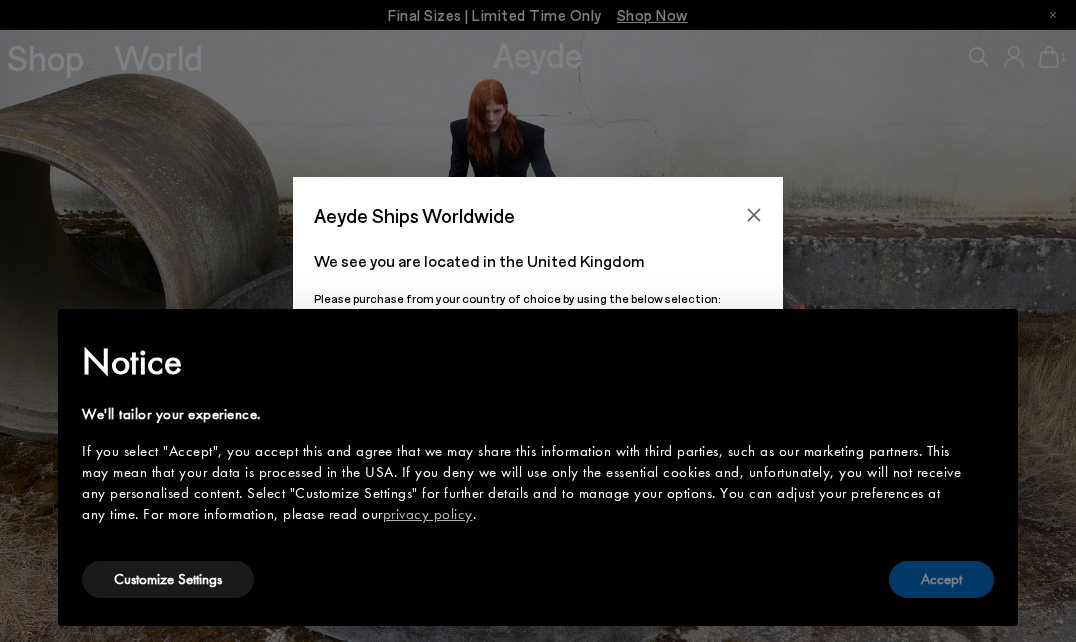 click on "Accept" at bounding box center (941, 579) 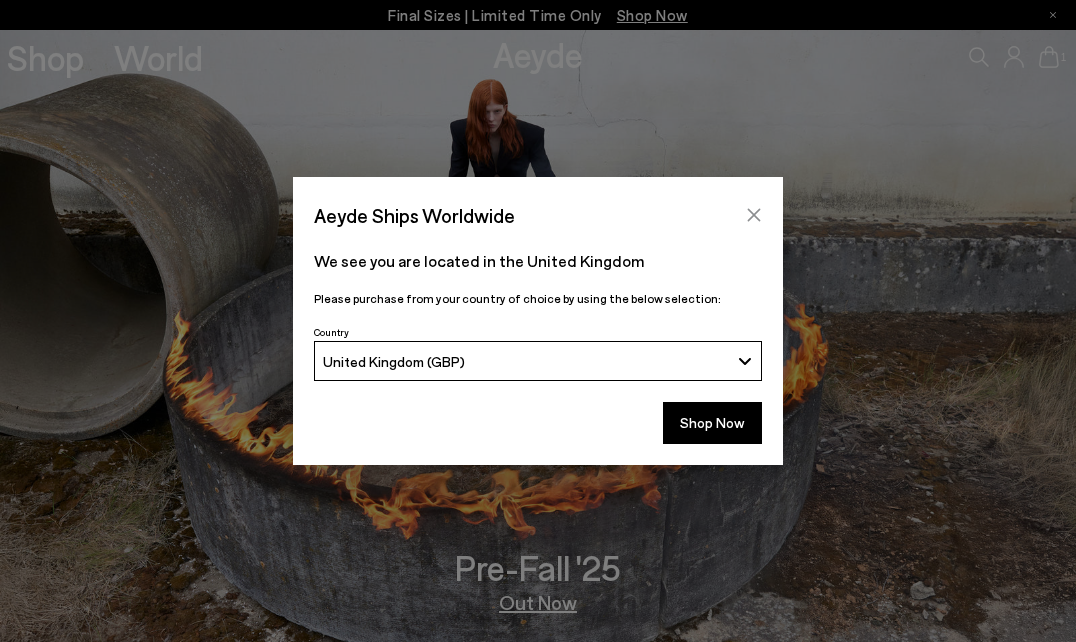 click 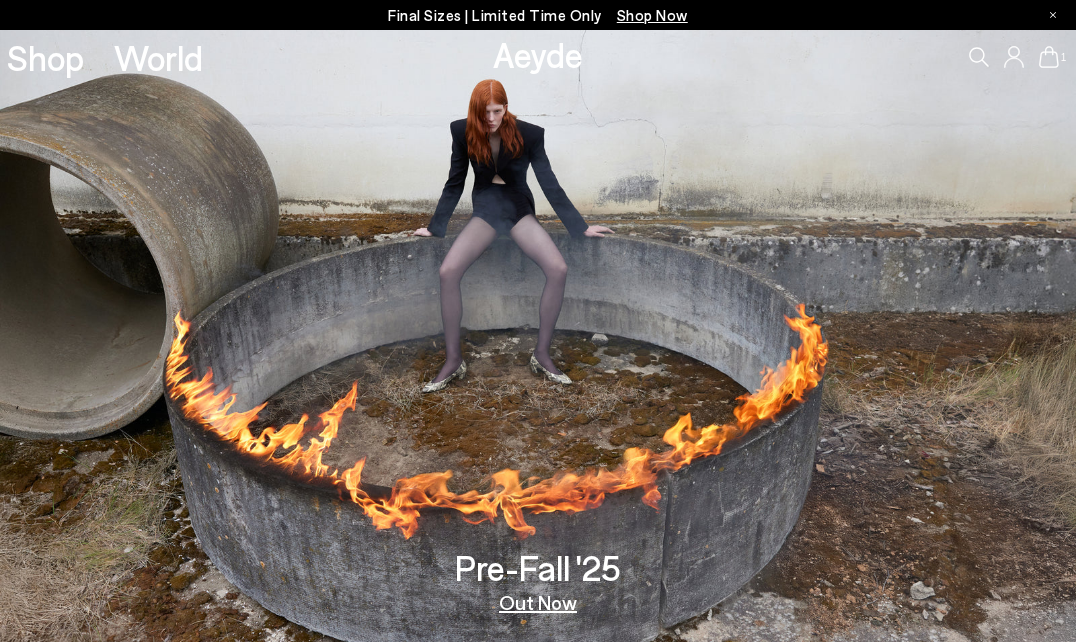 click 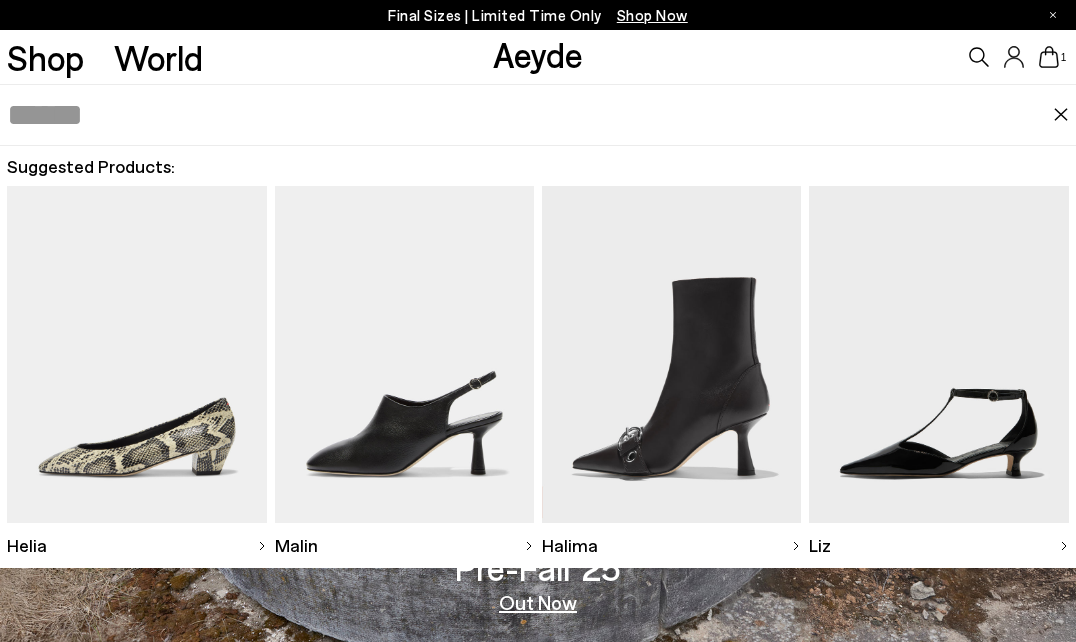 click at bounding box center (529, 115) 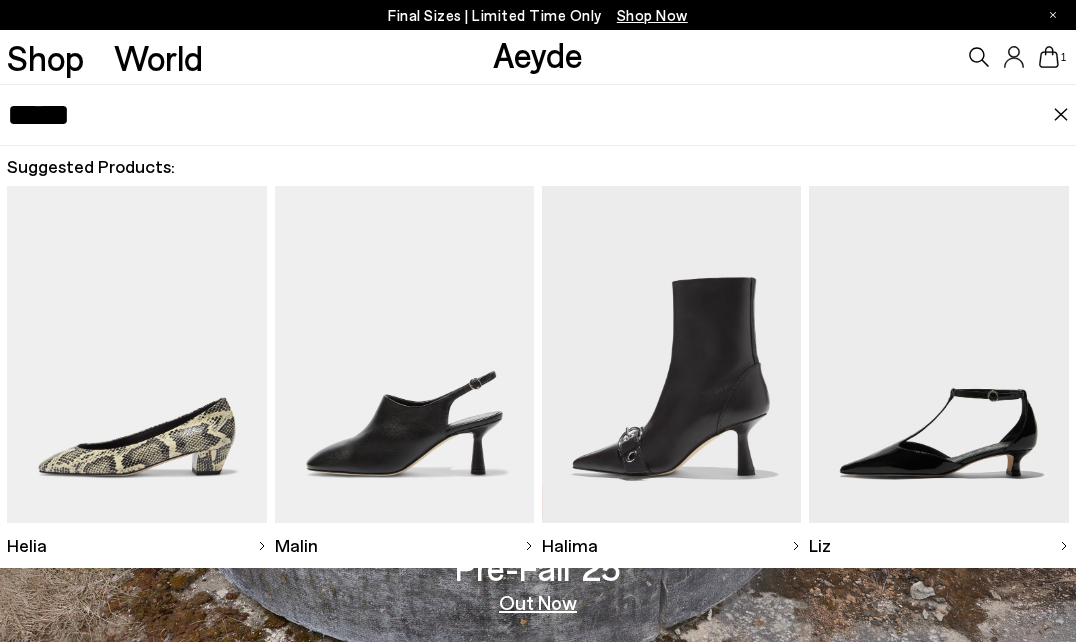 type on "****" 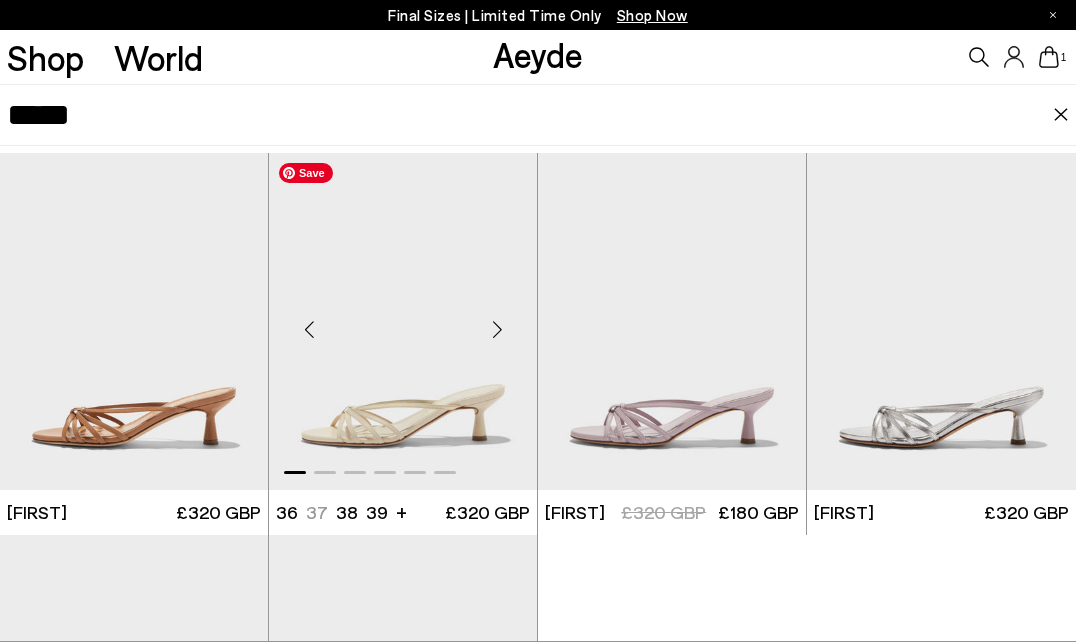 click at bounding box center (403, 321) 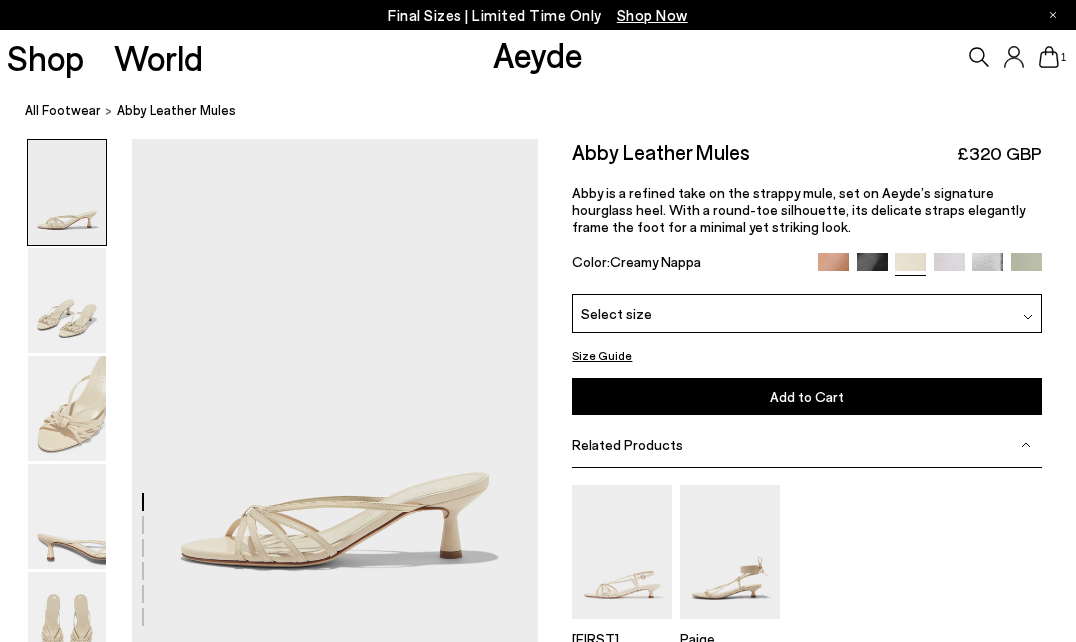 scroll, scrollTop: 0, scrollLeft: 0, axis: both 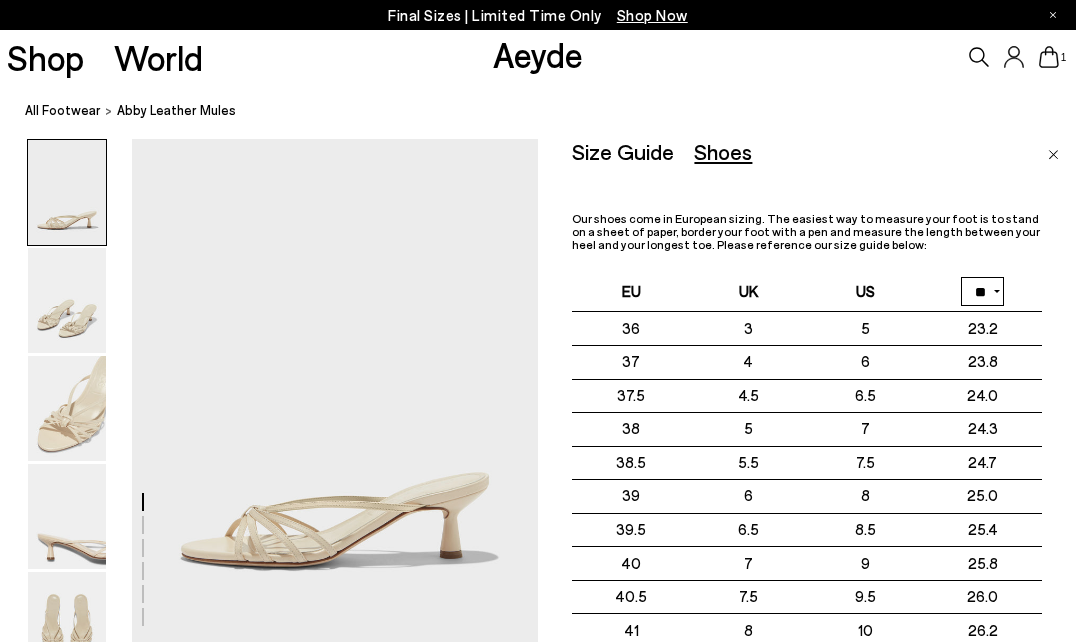 click at bounding box center [1053, 155] 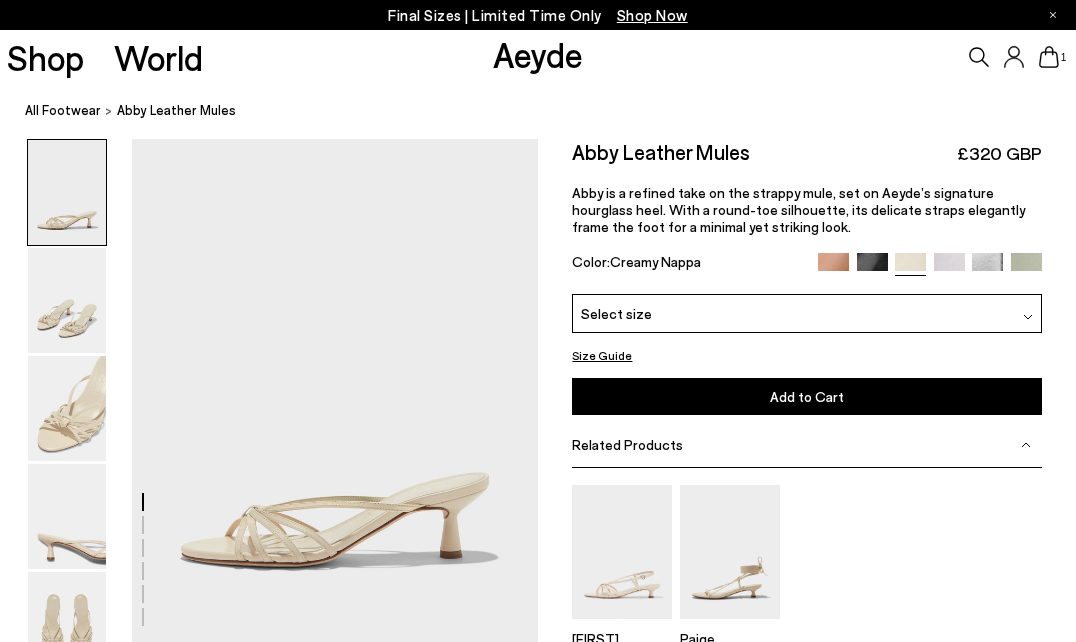 click on "Select size" at bounding box center [806, 313] 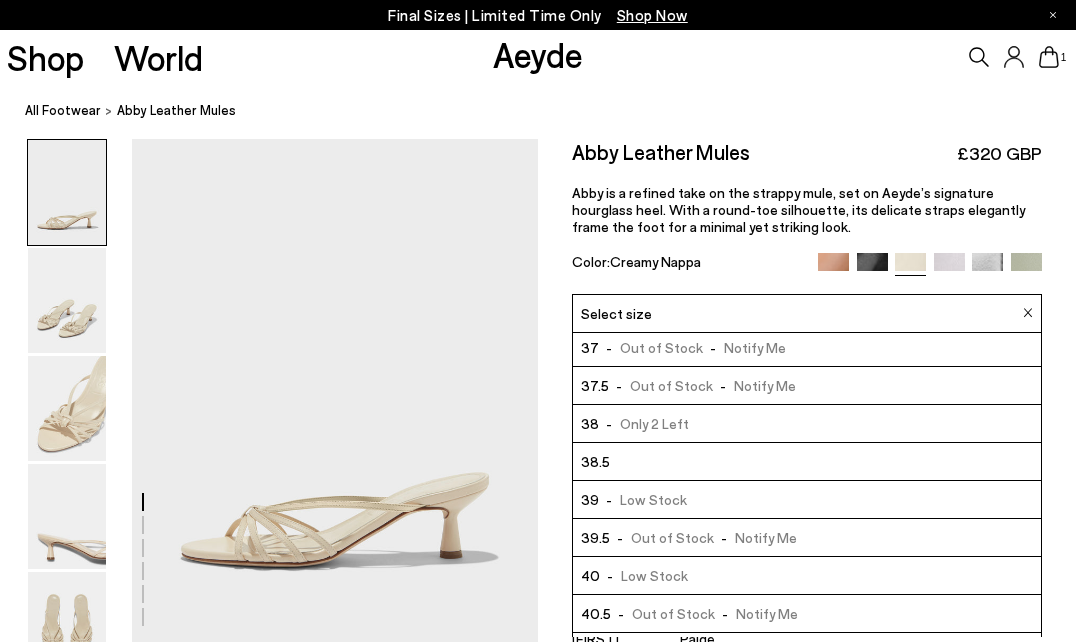 scroll, scrollTop: 49, scrollLeft: 0, axis: vertical 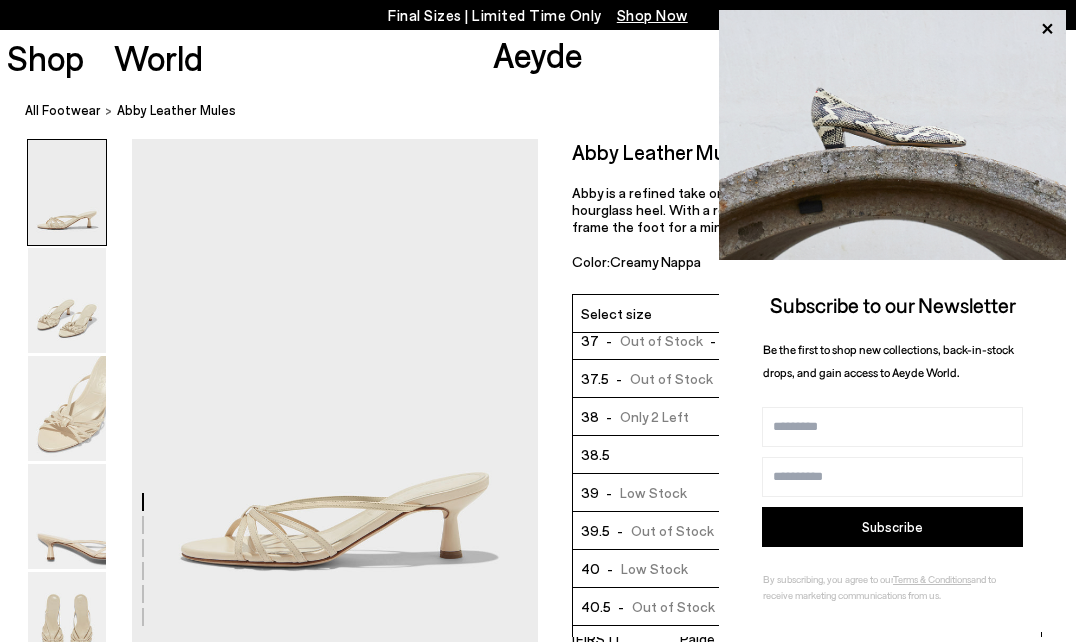 click on "Subscribe" at bounding box center [892, 527] 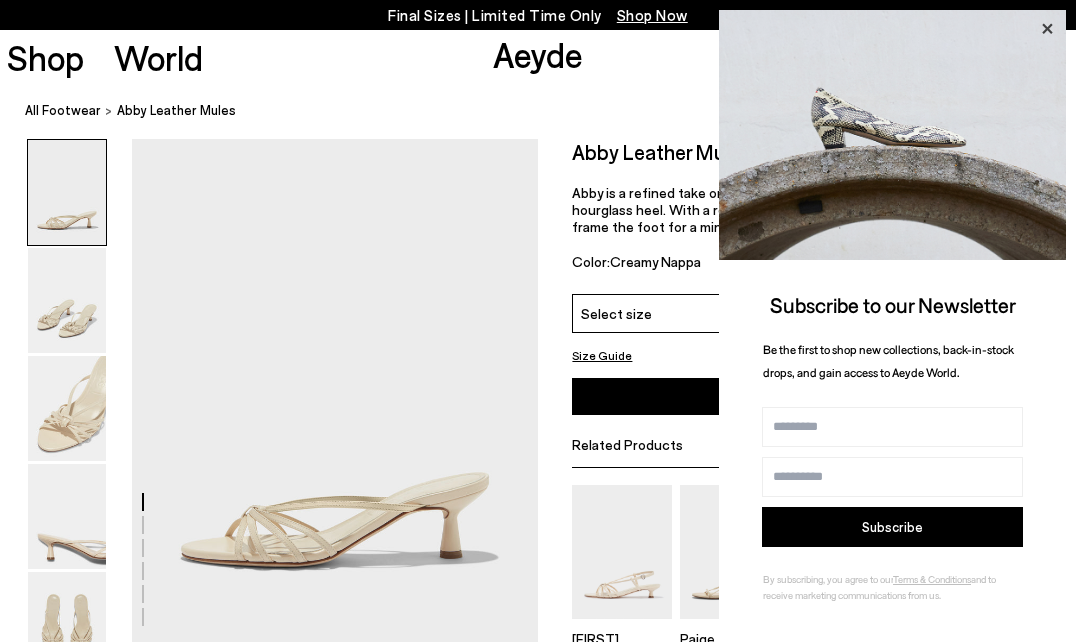 click 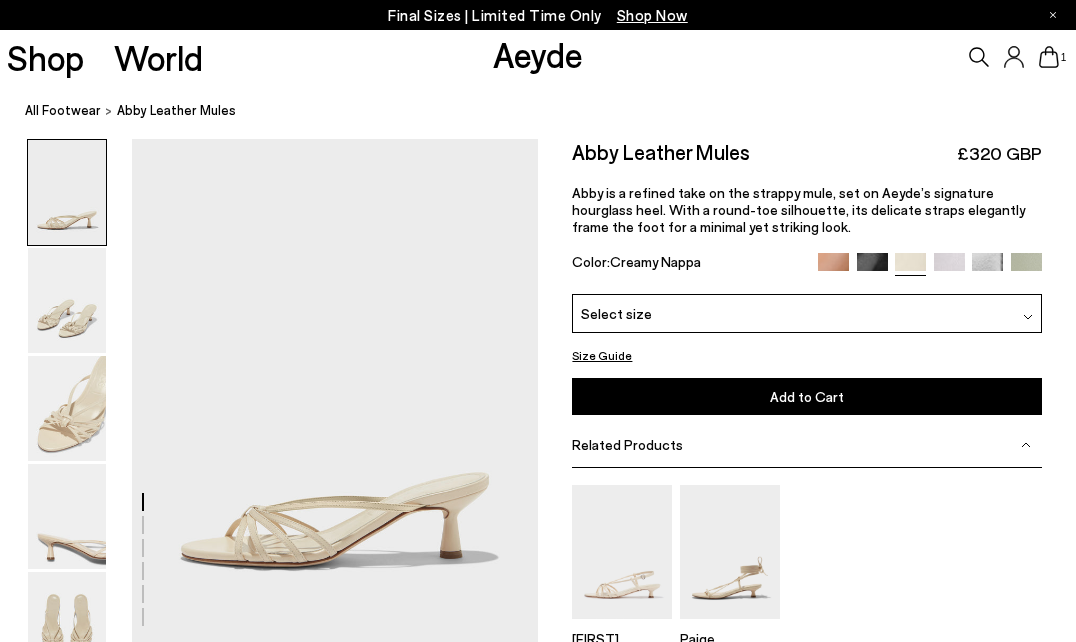 click on "[FIRST] Mules
£320 GBP
[FIRST] is a refined take on the strappy mule, set on Aeyde’s signature hourglass heel. With a round-toe silhouette, its delicate straps elegantly frame the foot for a minimal yet striking look.
Color:  Creamy Nappa" at bounding box center [806, 216] 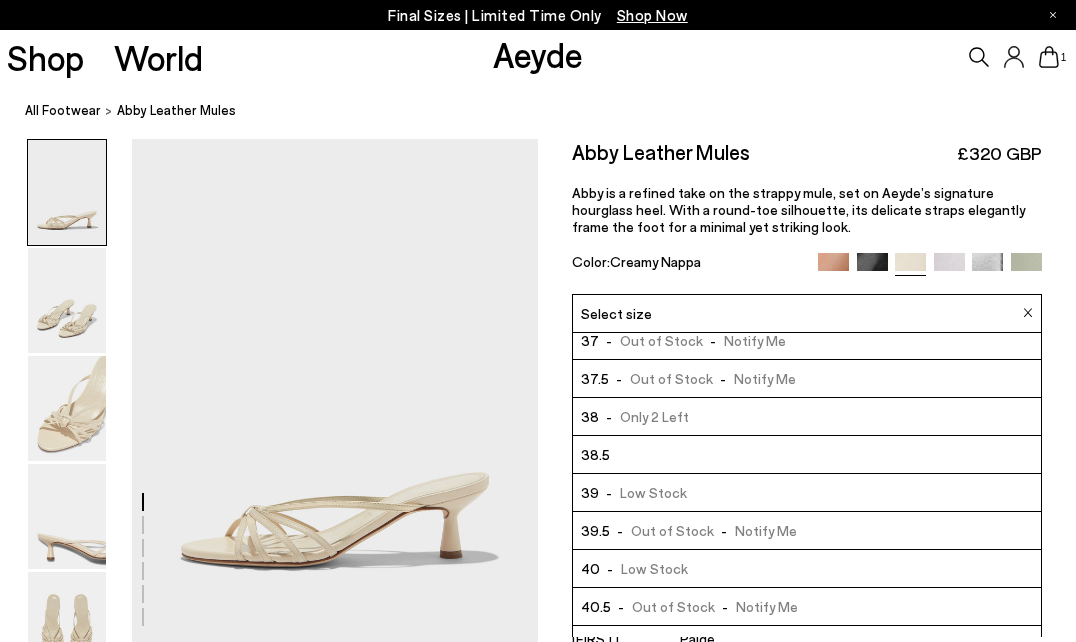 click on "- Out of Stock - Notify Me" at bounding box center (703, 530) 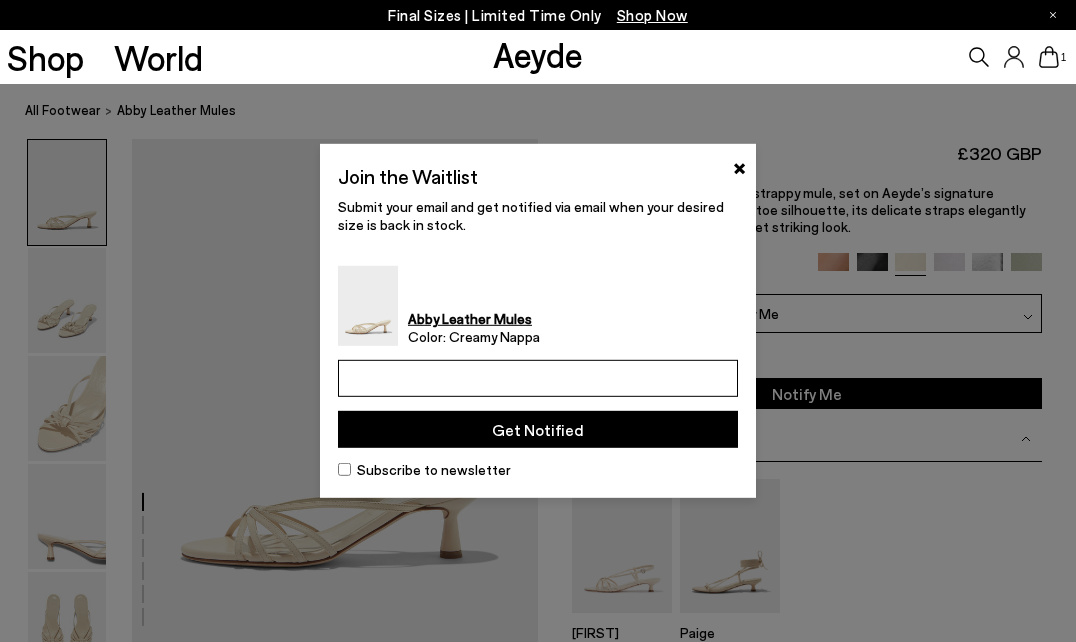 click at bounding box center [538, 378] 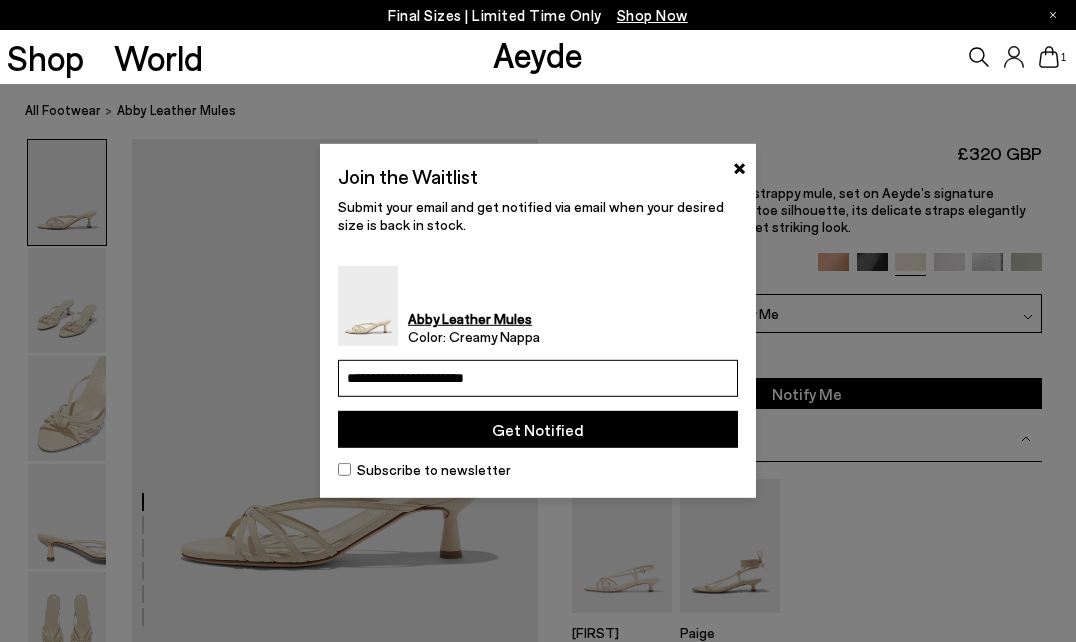click on "Get Notified" at bounding box center [538, 429] 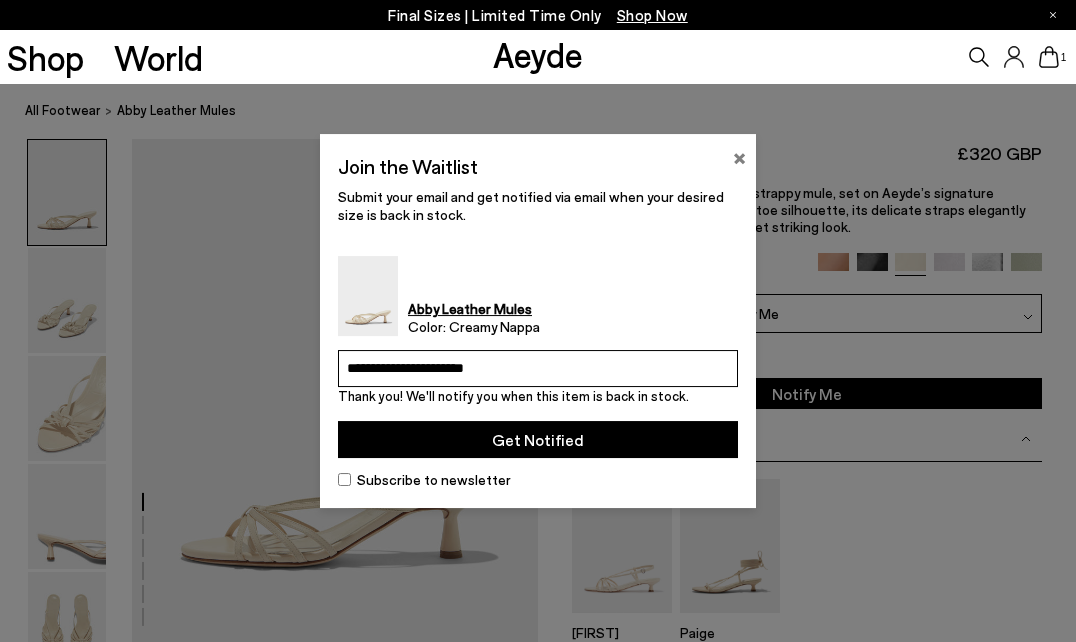 click on "×" at bounding box center [739, 156] 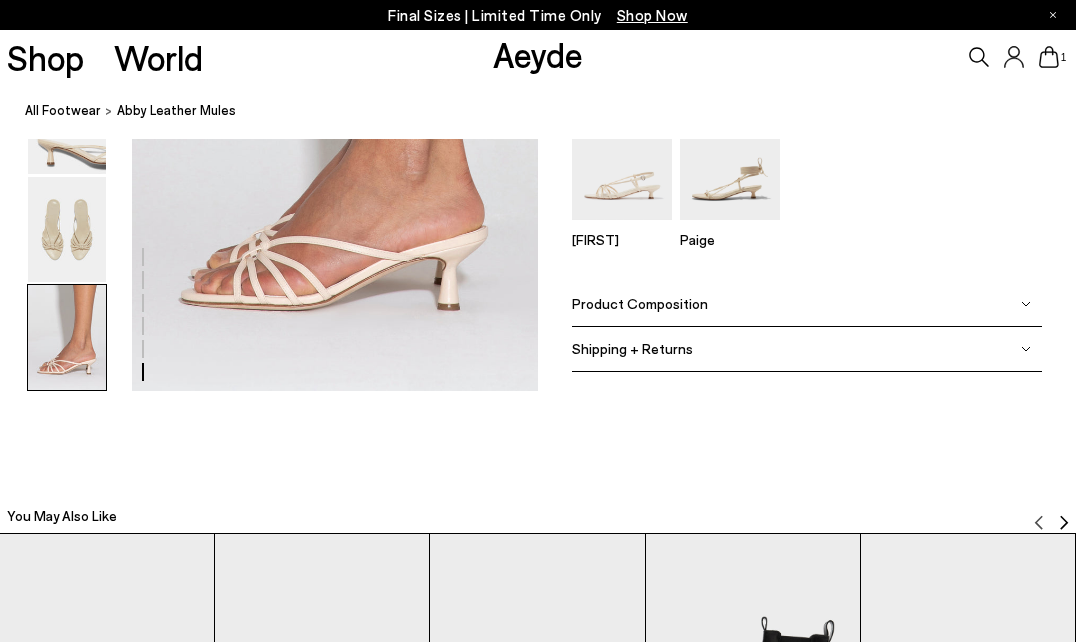 scroll, scrollTop: 2790, scrollLeft: 0, axis: vertical 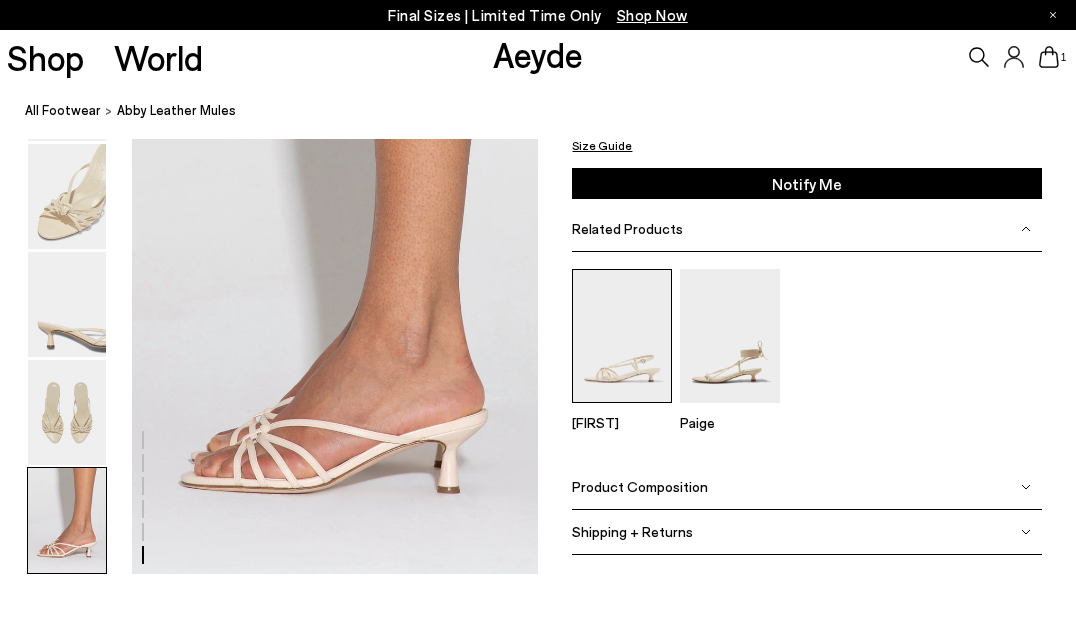click at bounding box center (622, 335) 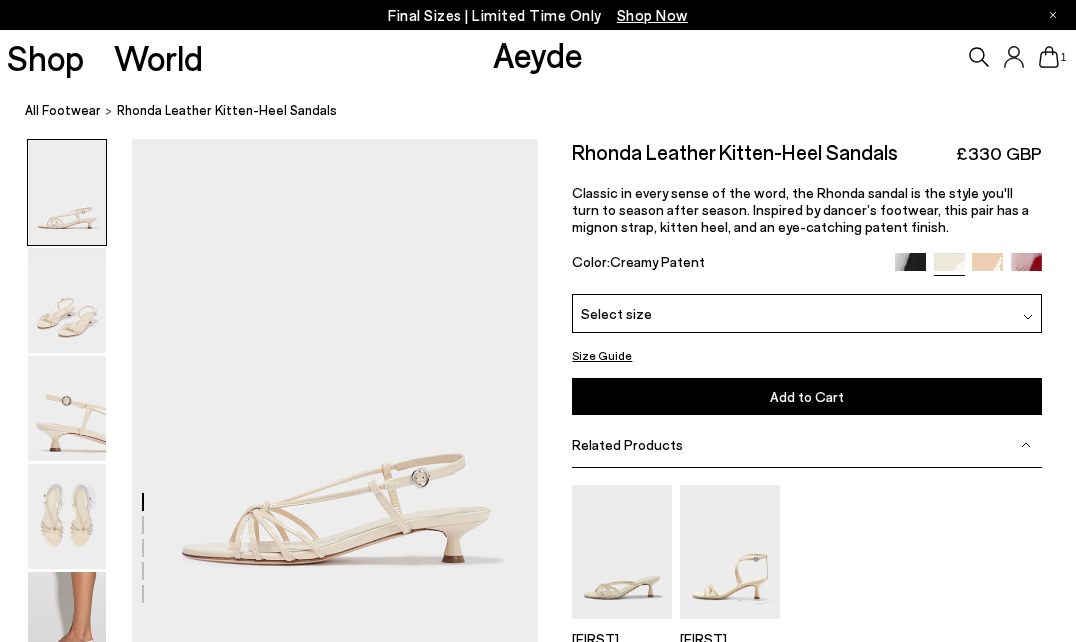 scroll, scrollTop: 0, scrollLeft: 0, axis: both 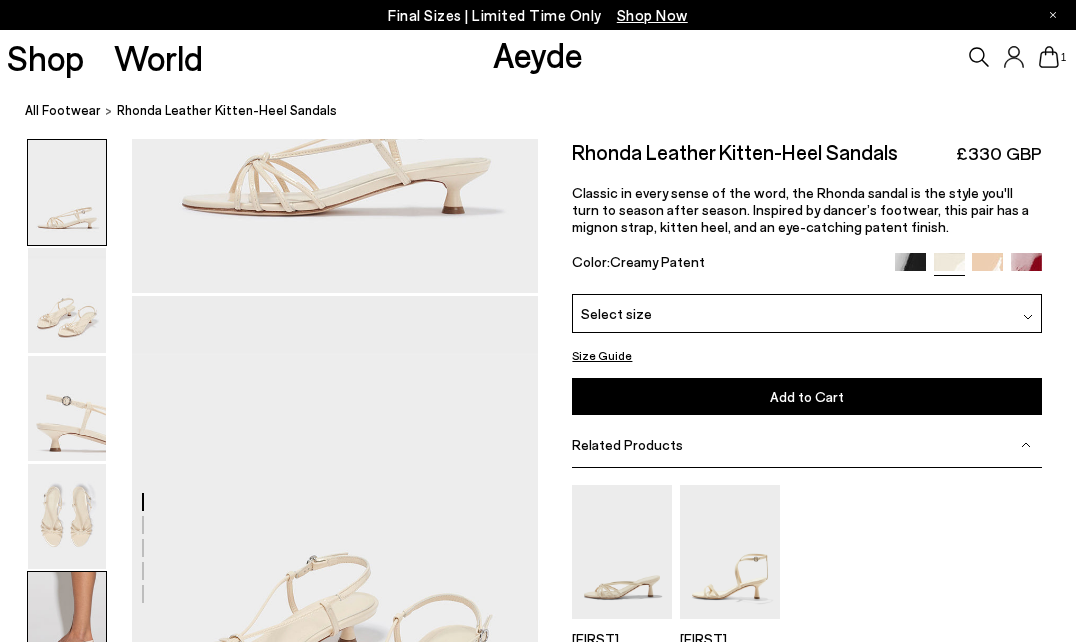 click at bounding box center (67, 624) 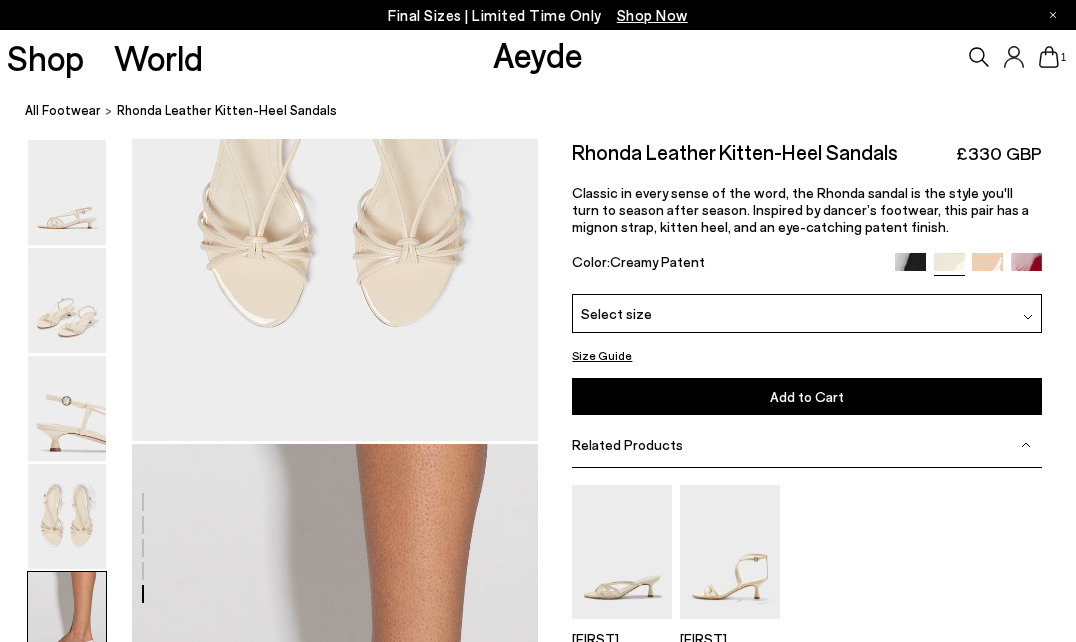 scroll, scrollTop: 2278, scrollLeft: 0, axis: vertical 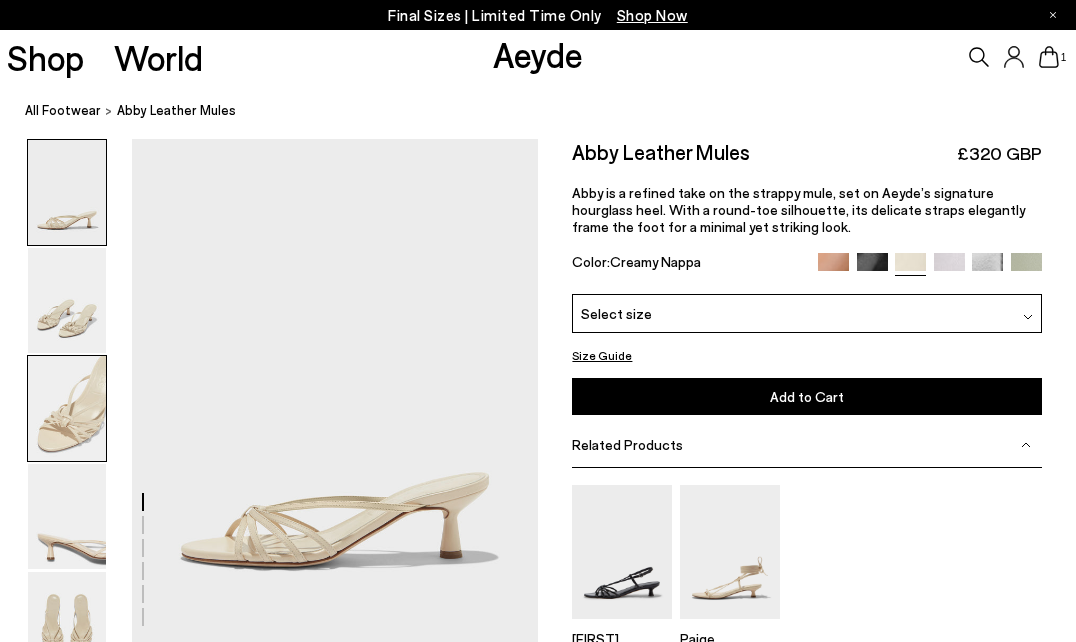 click at bounding box center [67, 408] 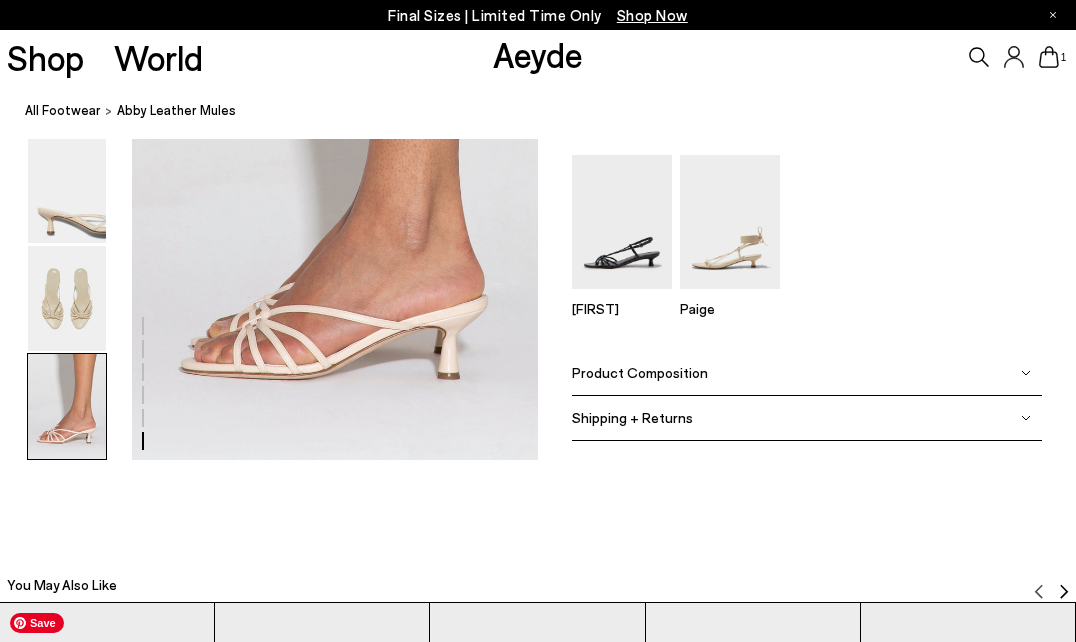scroll, scrollTop: 2901, scrollLeft: 0, axis: vertical 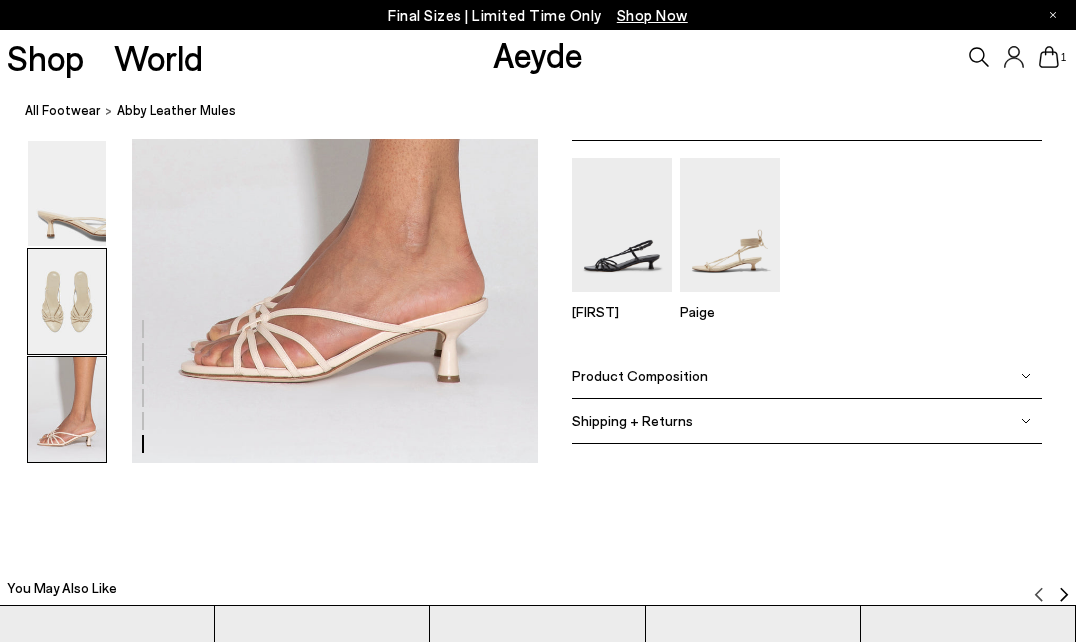 click at bounding box center [67, 301] 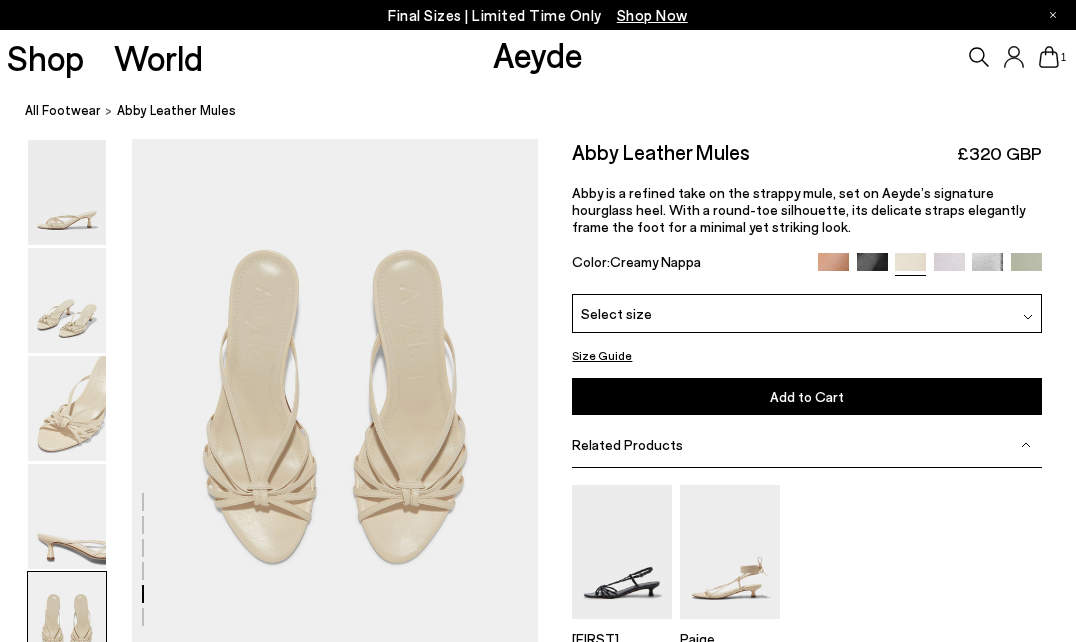 scroll, scrollTop: 2141, scrollLeft: 0, axis: vertical 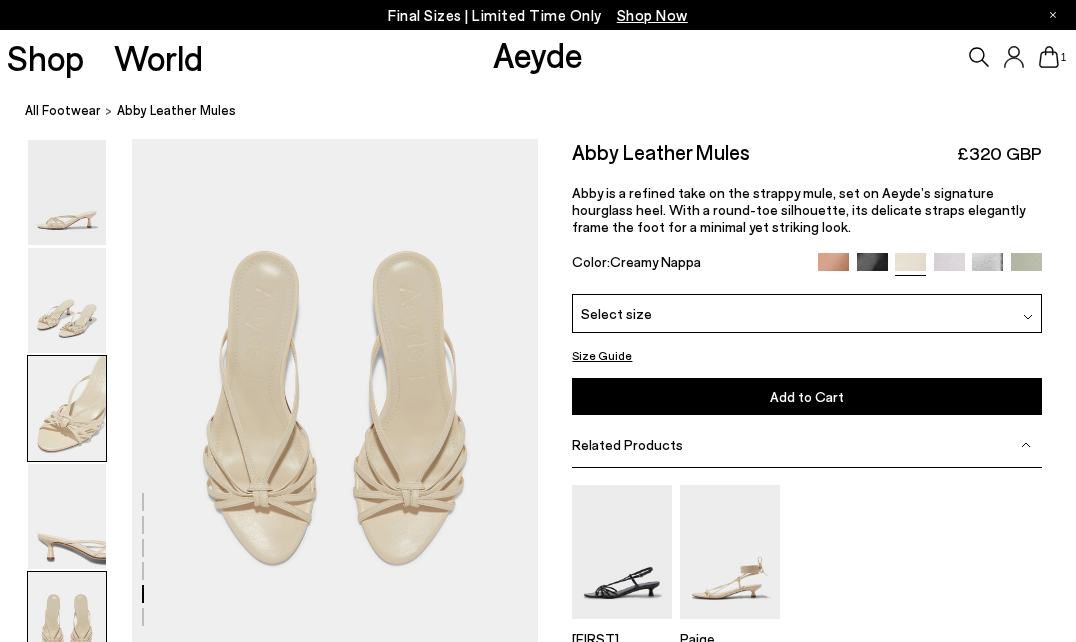 click at bounding box center [67, 408] 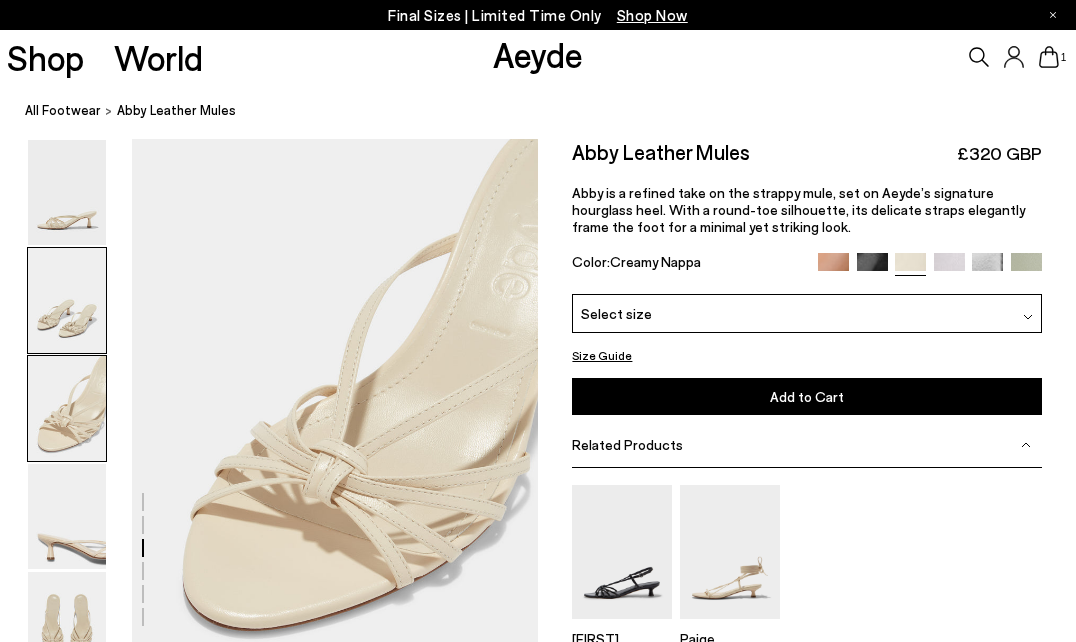 click at bounding box center [67, 300] 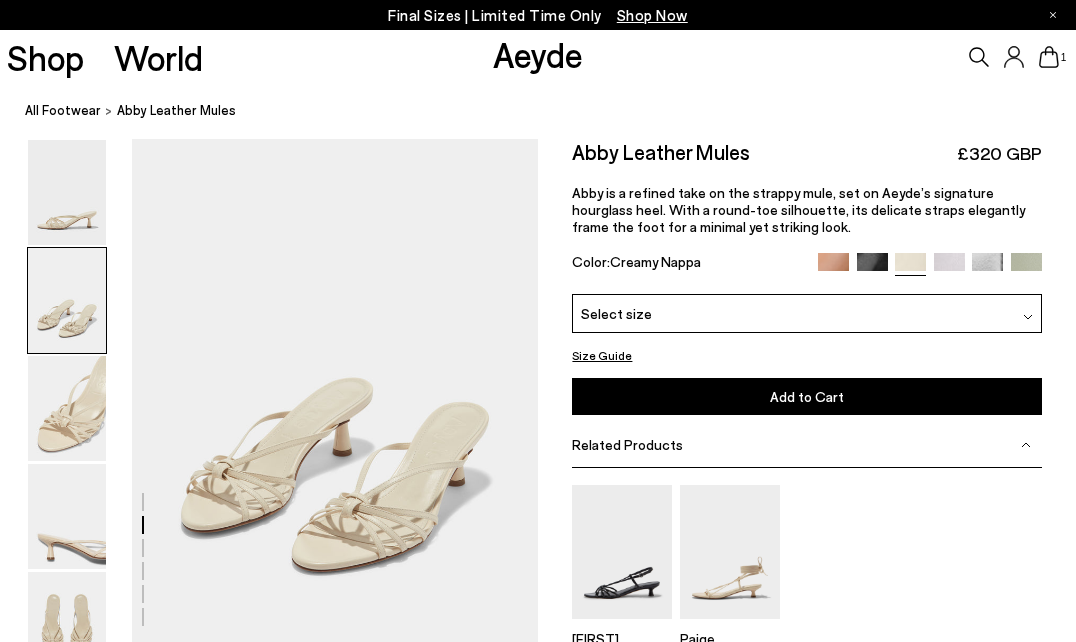 scroll, scrollTop: 508, scrollLeft: 0, axis: vertical 